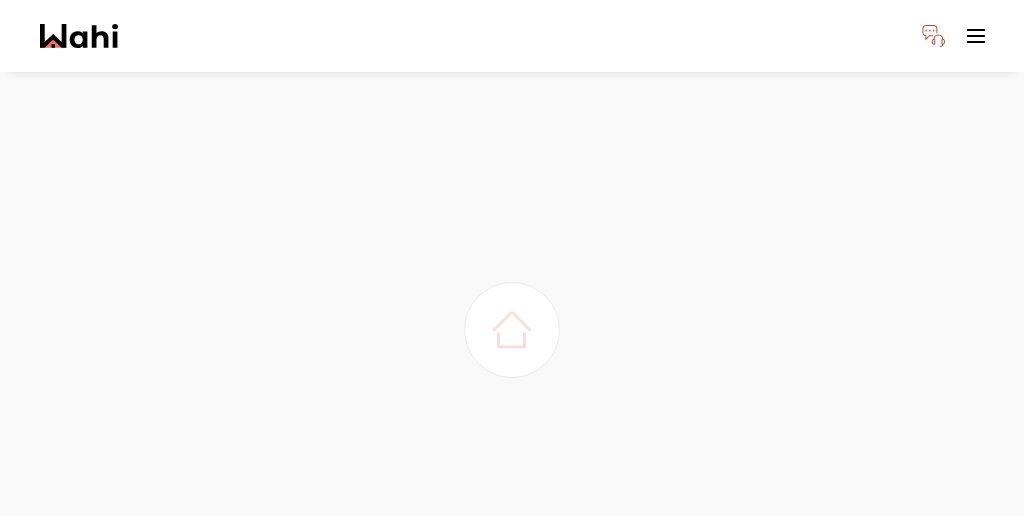 scroll, scrollTop: 0, scrollLeft: 0, axis: both 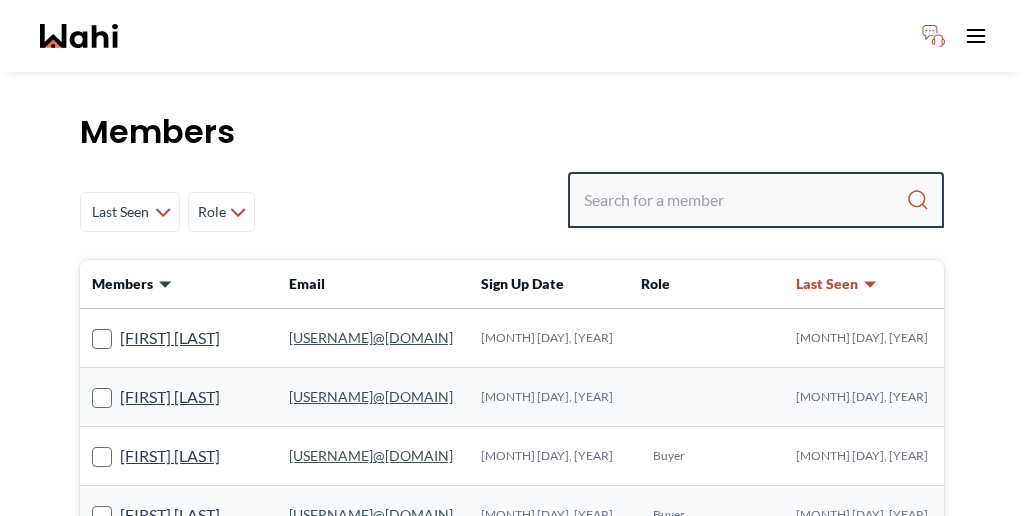 click at bounding box center (745, 200) 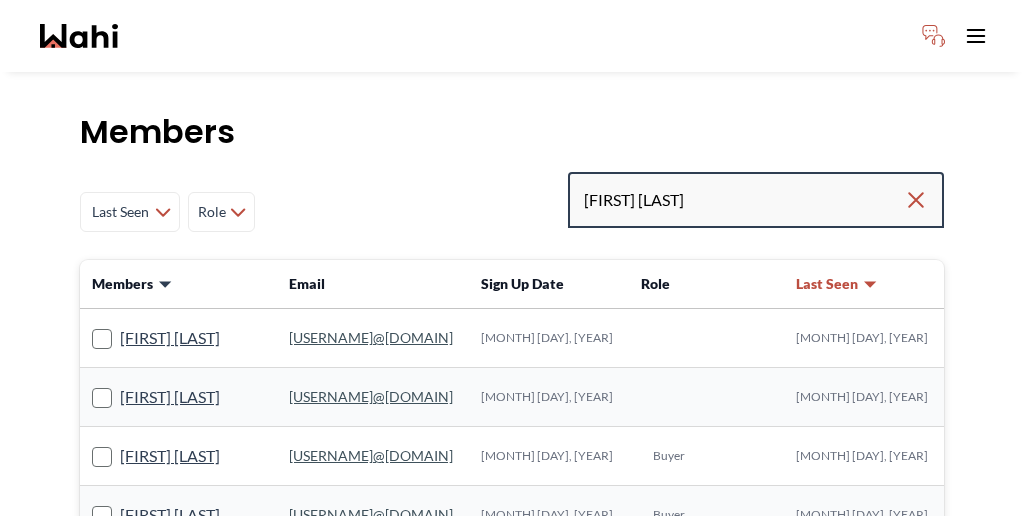 type on "[FIRST] [LAST]" 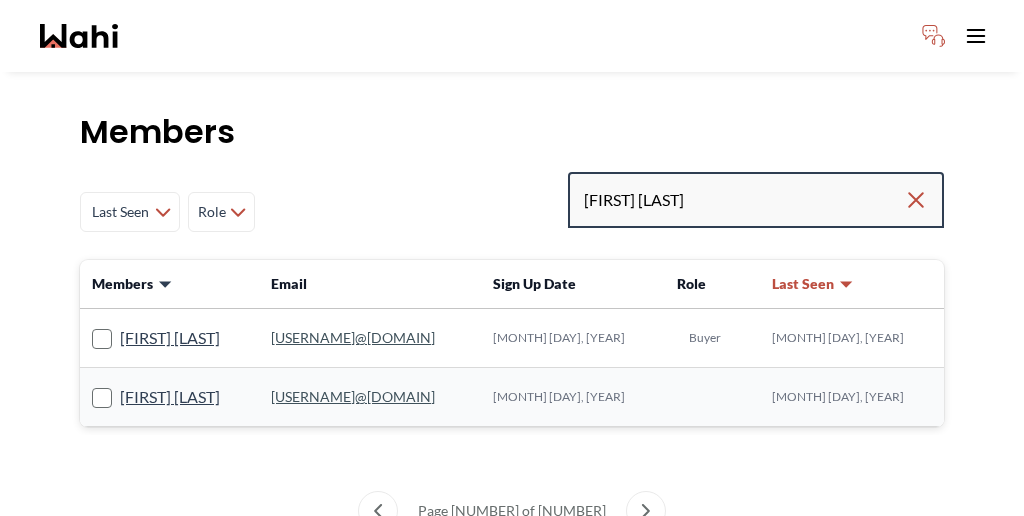 click on "[FIRST] [LAST]" at bounding box center (744, 200) 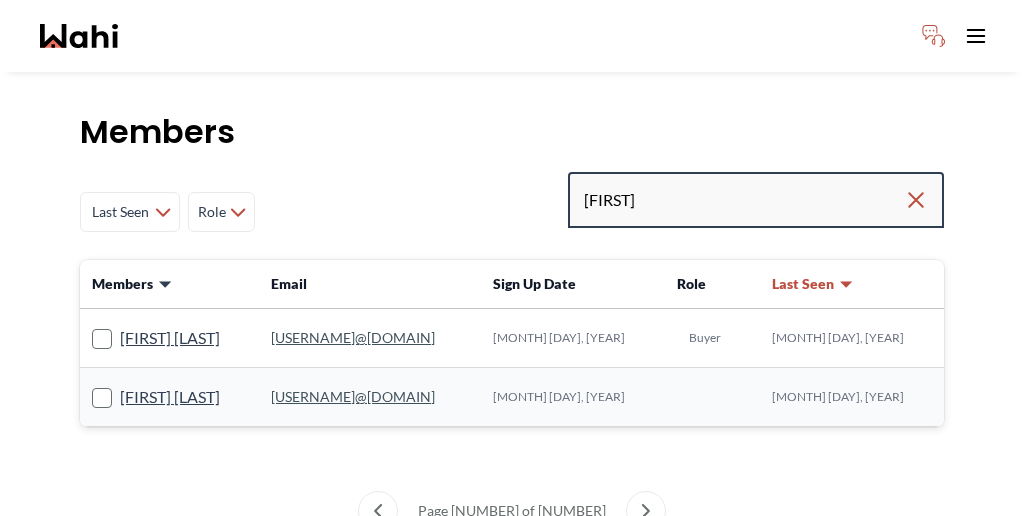type on "[FIRST]" 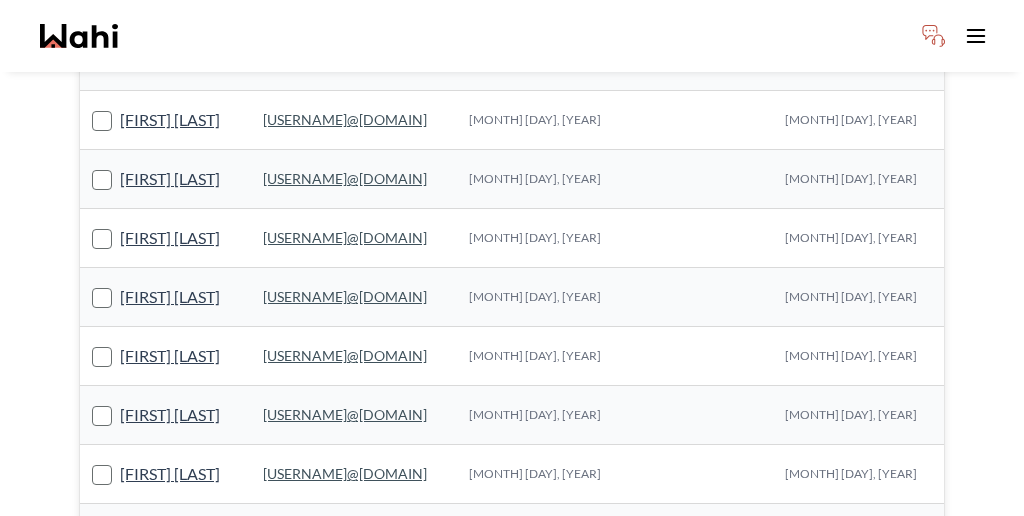 scroll, scrollTop: 0, scrollLeft: 0, axis: both 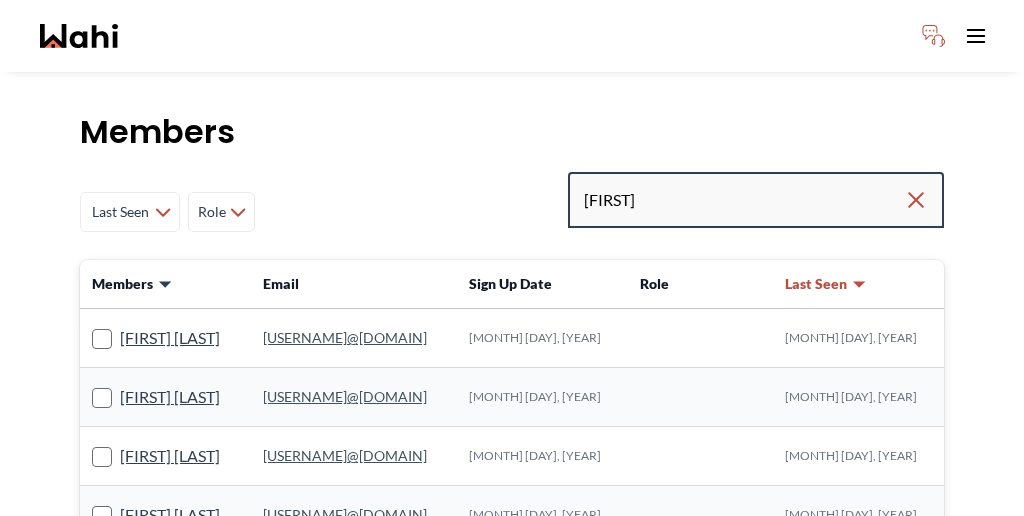 drag, startPoint x: 737, startPoint y: 159, endPoint x: 618, endPoint y: 159, distance: 119 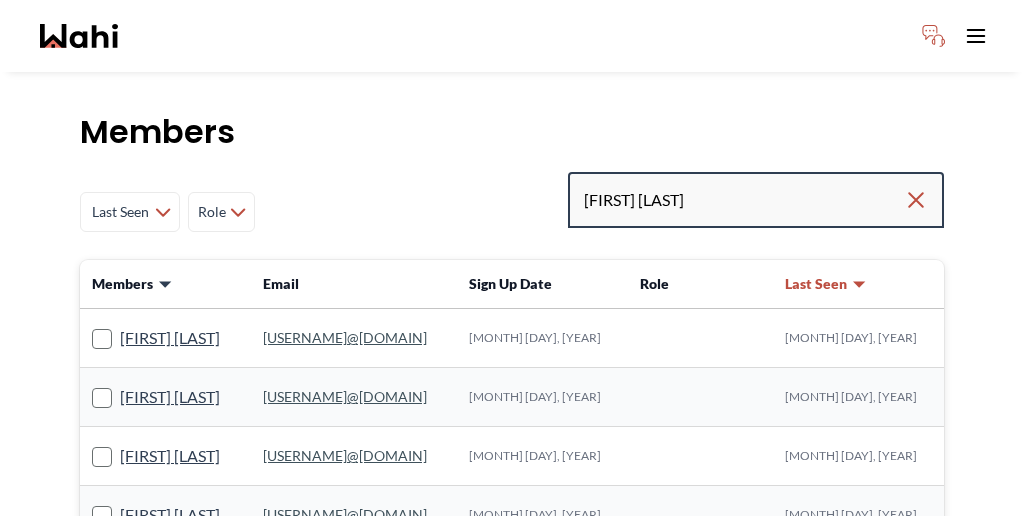 type on "[FIRST] [LAST]" 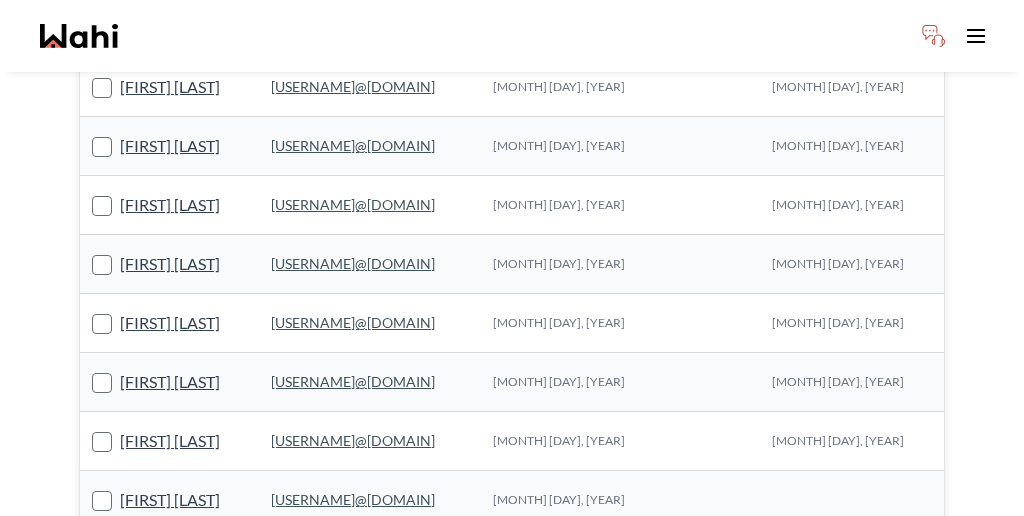 scroll, scrollTop: 379, scrollLeft: 0, axis: vertical 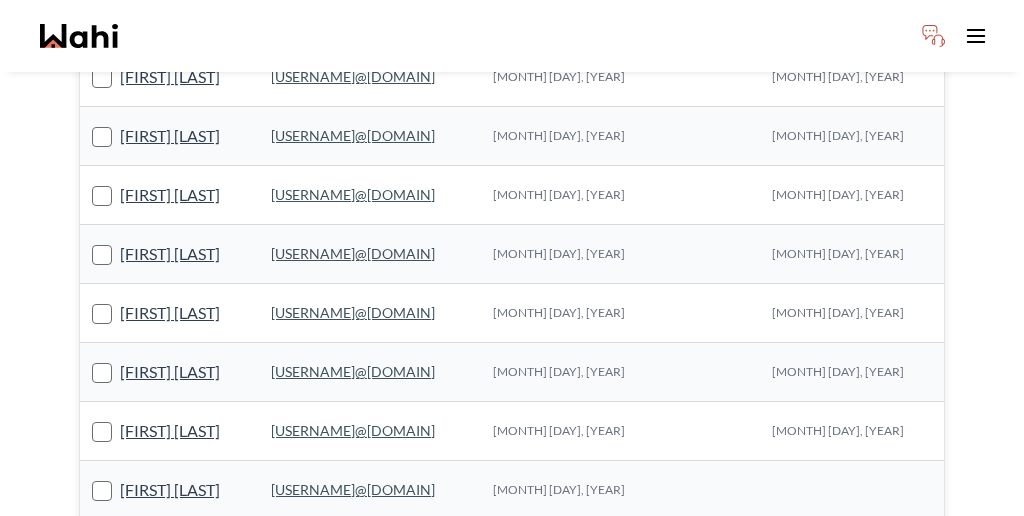 click on "[FIRST] [LAST]" at bounding box center (170, 549) 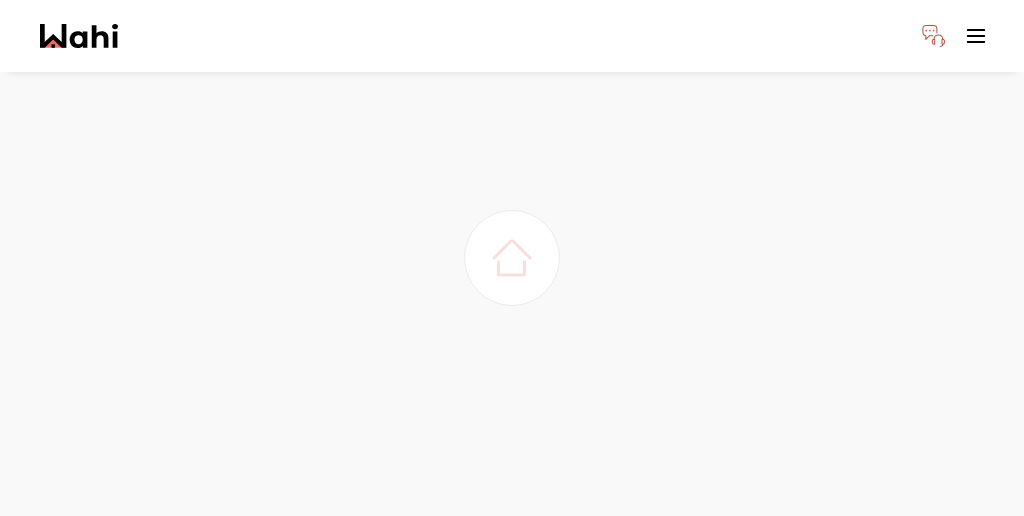 scroll, scrollTop: 54, scrollLeft: 0, axis: vertical 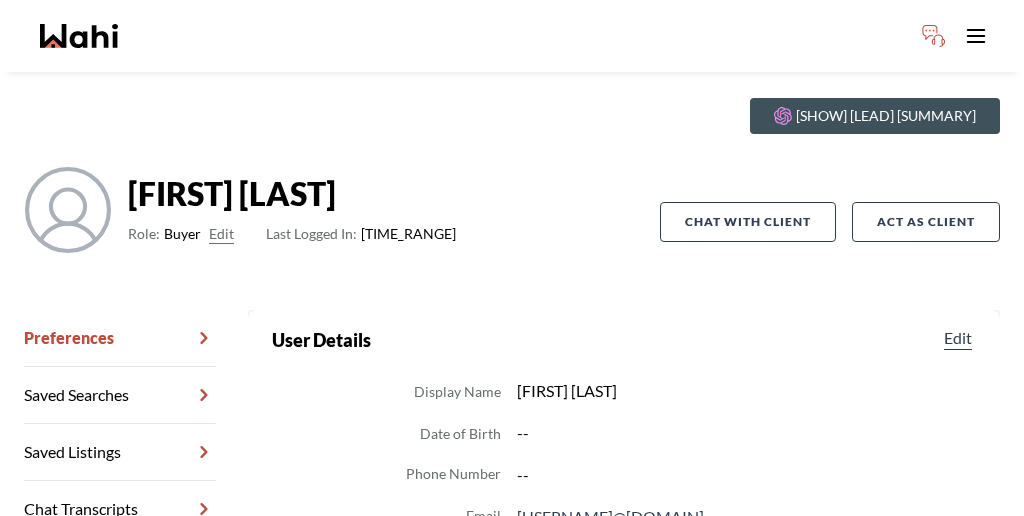 click on "Chat Transcripts" at bounding box center (120, 509) 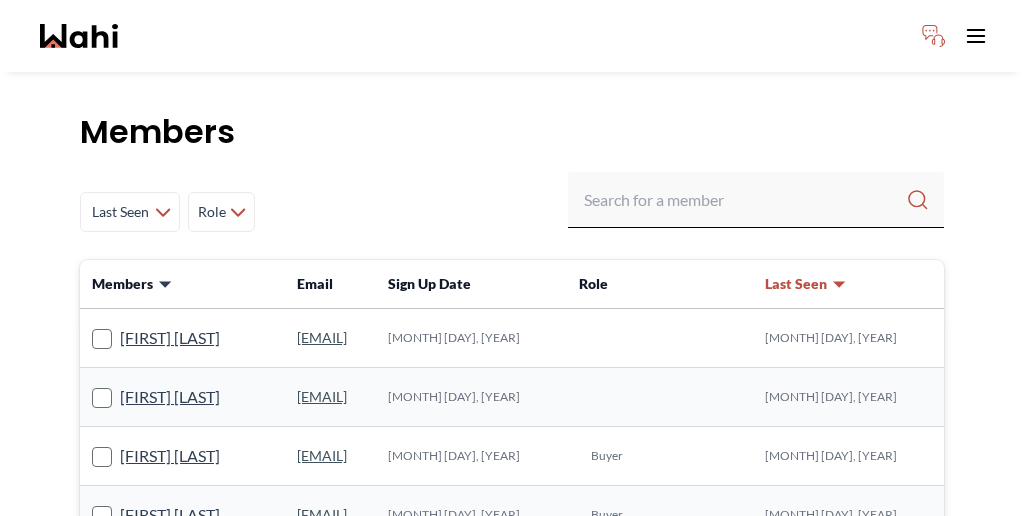 scroll, scrollTop: 0, scrollLeft: 0, axis: both 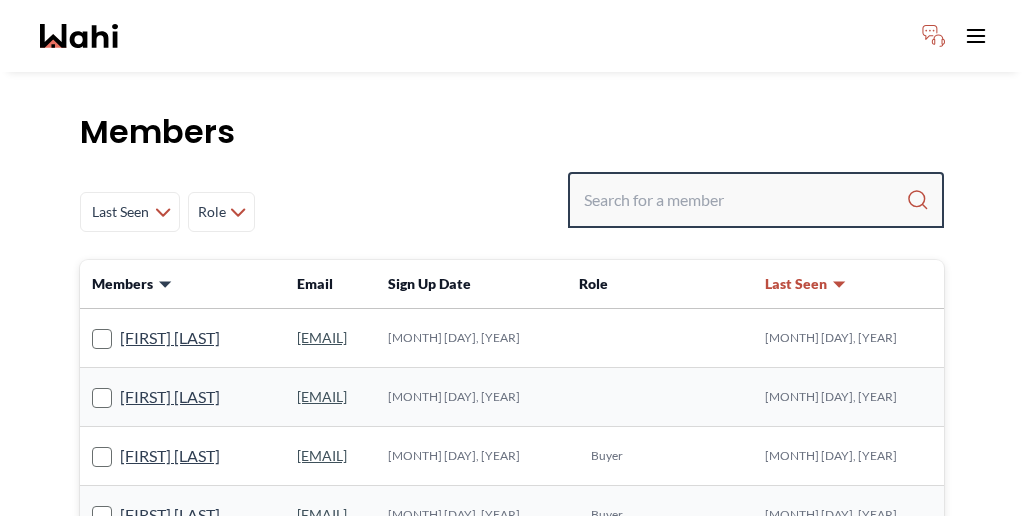 click at bounding box center [745, 200] 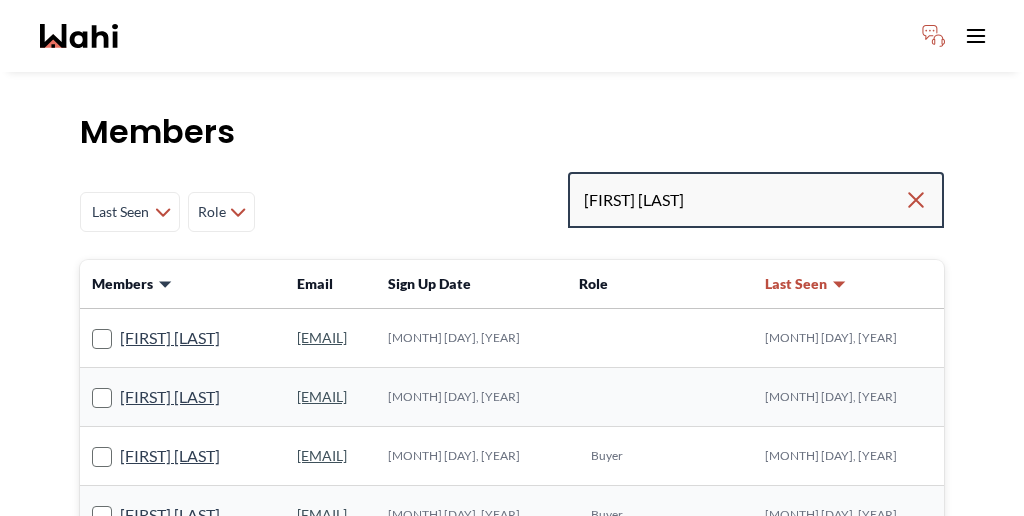 type on "[FIRST] [LAST]" 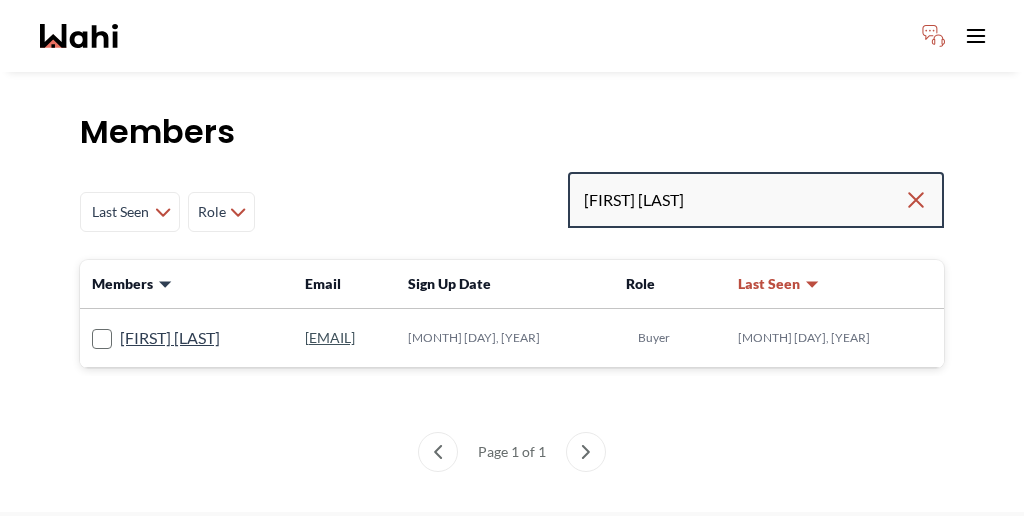 drag, startPoint x: 732, startPoint y: 146, endPoint x: 231, endPoint y: 146, distance: 501 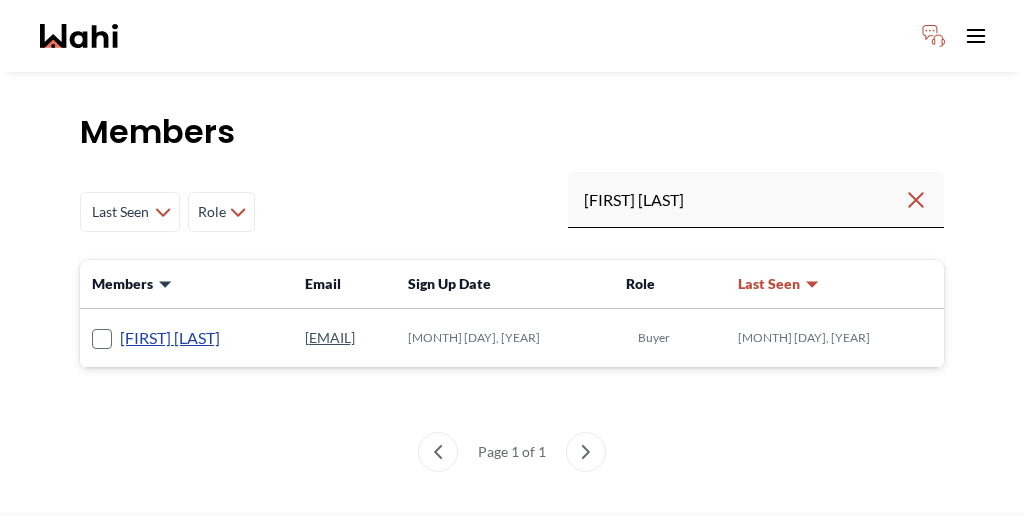 click on "[FIRST] [LAST]" at bounding box center (170, 338) 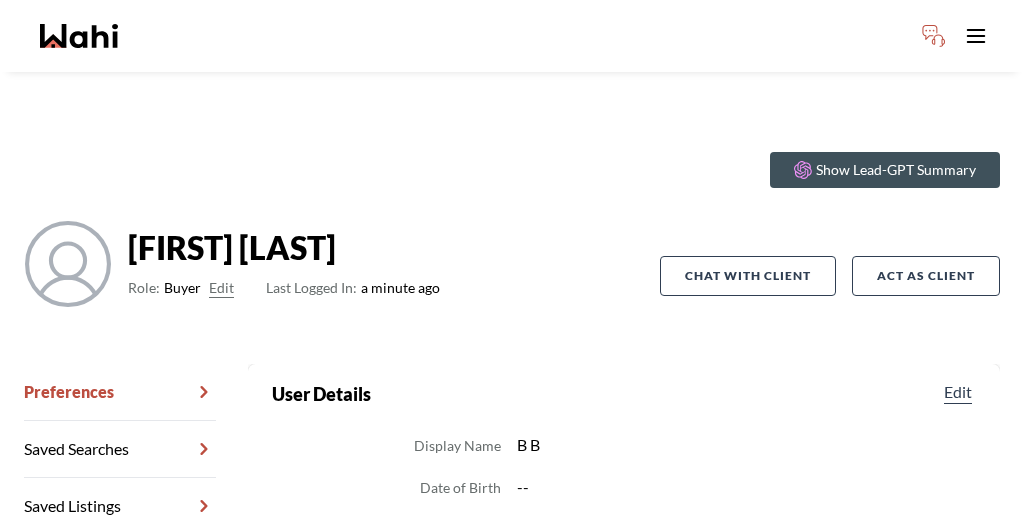 click on "Chat Transcripts" at bounding box center (120, 563) 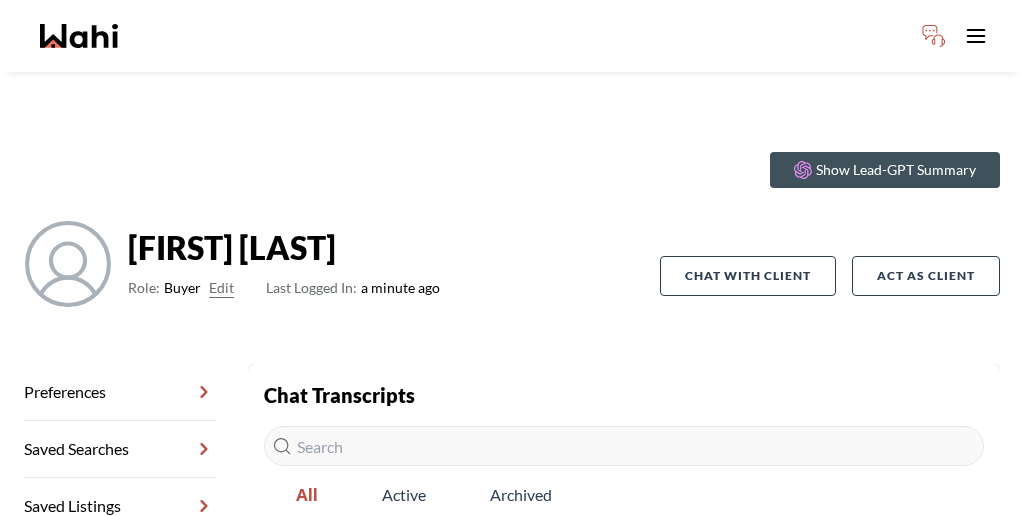 click on "[FIRST] [LAST] : Hi [FIRST], we really, really like the condo, but the location is not going to work for us. Thanks for keeping us informed. [FIRST]" at bounding box center [611, 578] 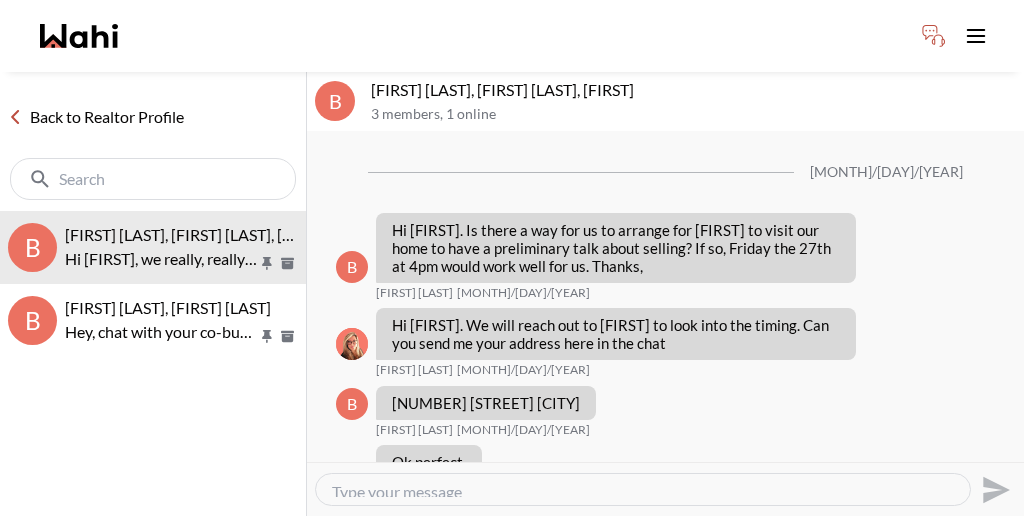 scroll, scrollTop: 1727, scrollLeft: 0, axis: vertical 